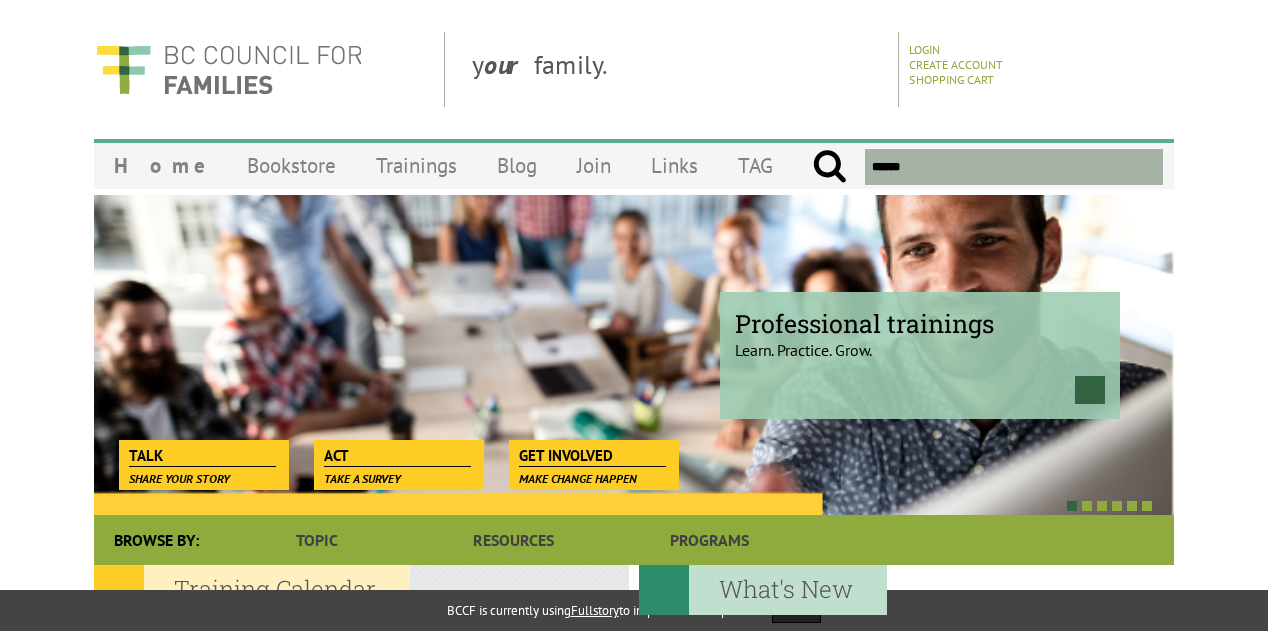 scroll, scrollTop: 0, scrollLeft: 0, axis: both 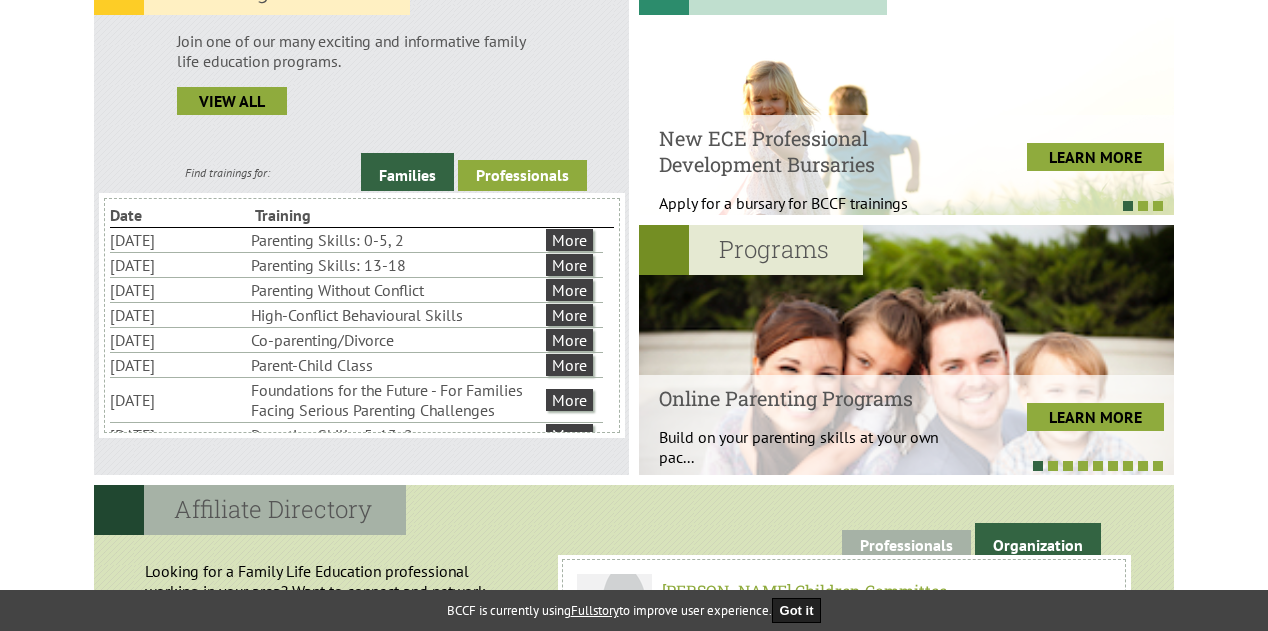 click on "Professionals" at bounding box center [522, 175] 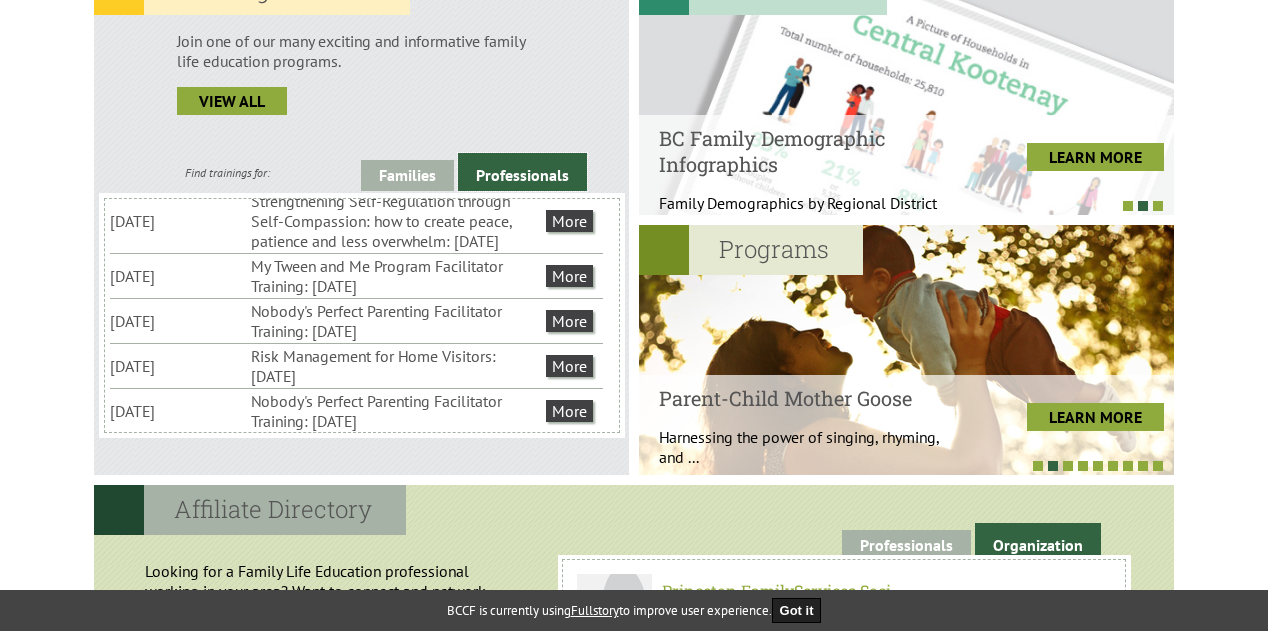 scroll, scrollTop: 300, scrollLeft: 0, axis: vertical 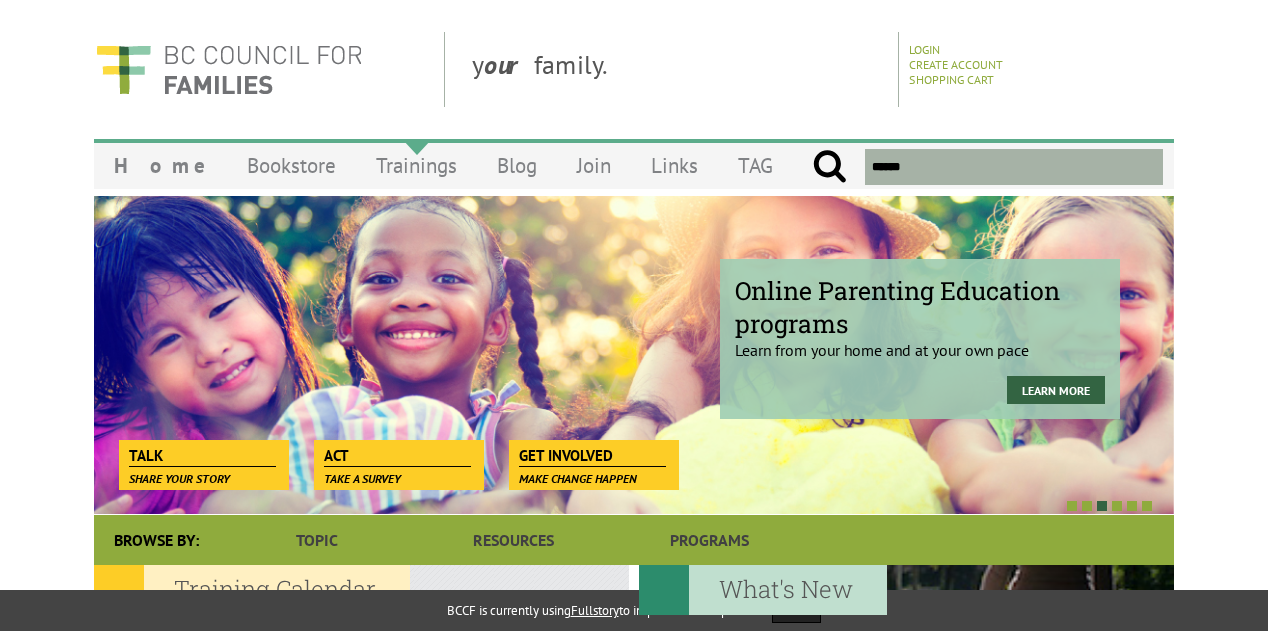 click on "Trainings" at bounding box center [416, 165] 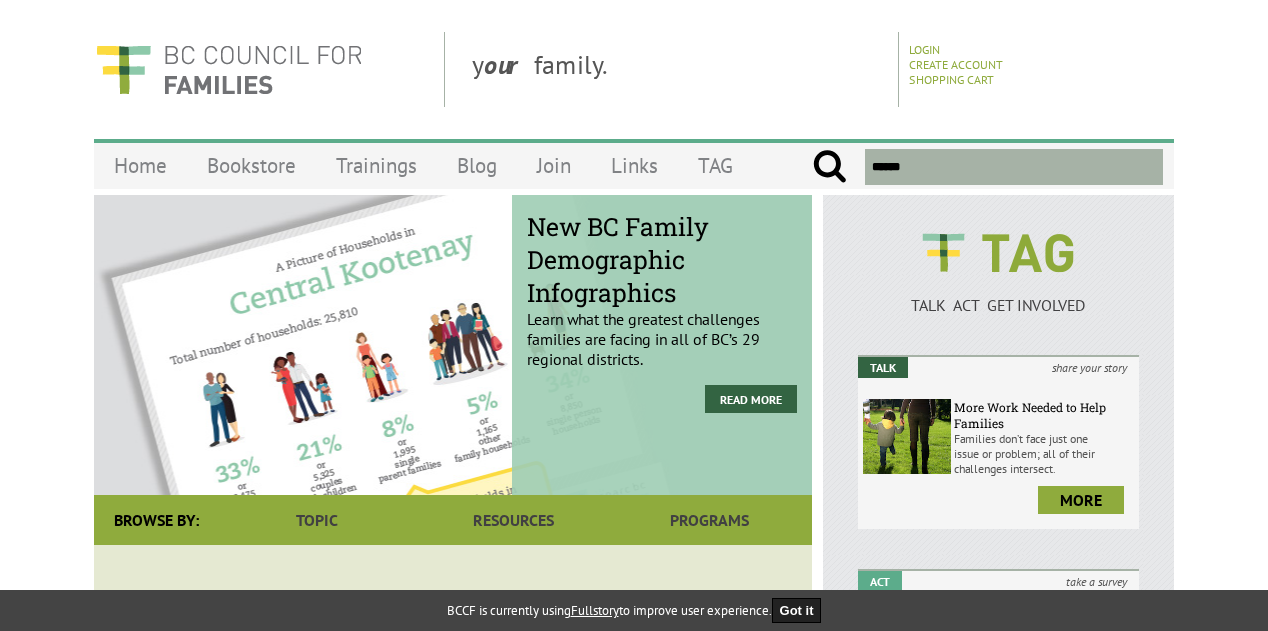 scroll, scrollTop: 0, scrollLeft: 0, axis: both 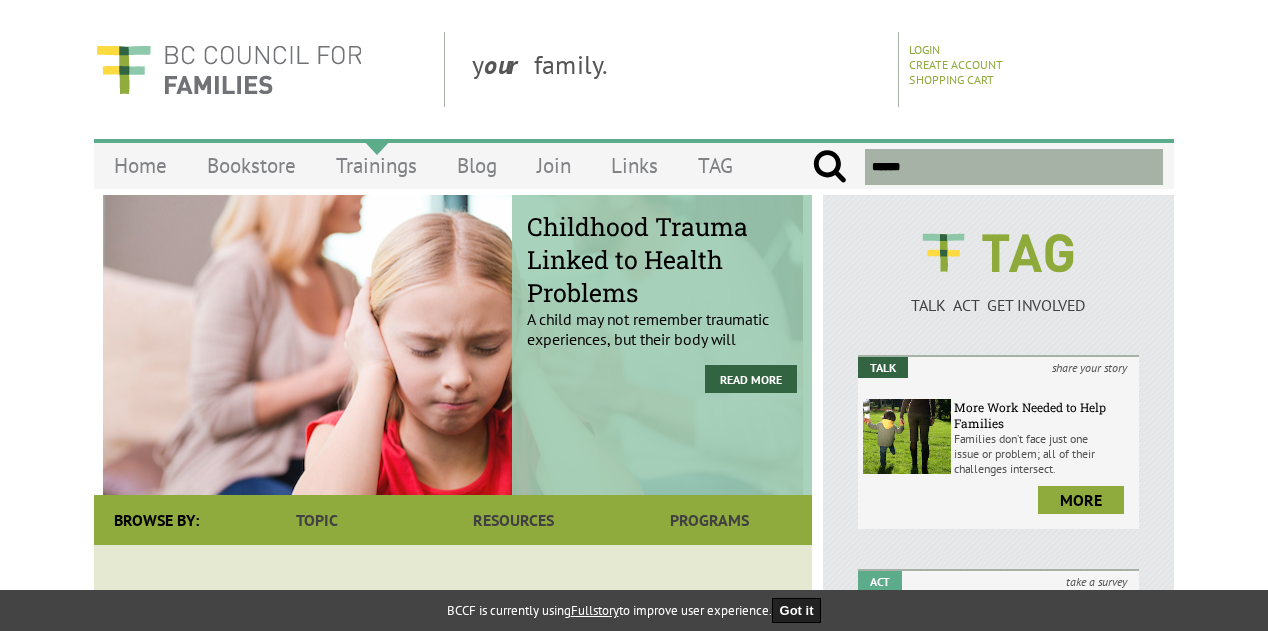 click on "Trainings" at bounding box center [376, 165] 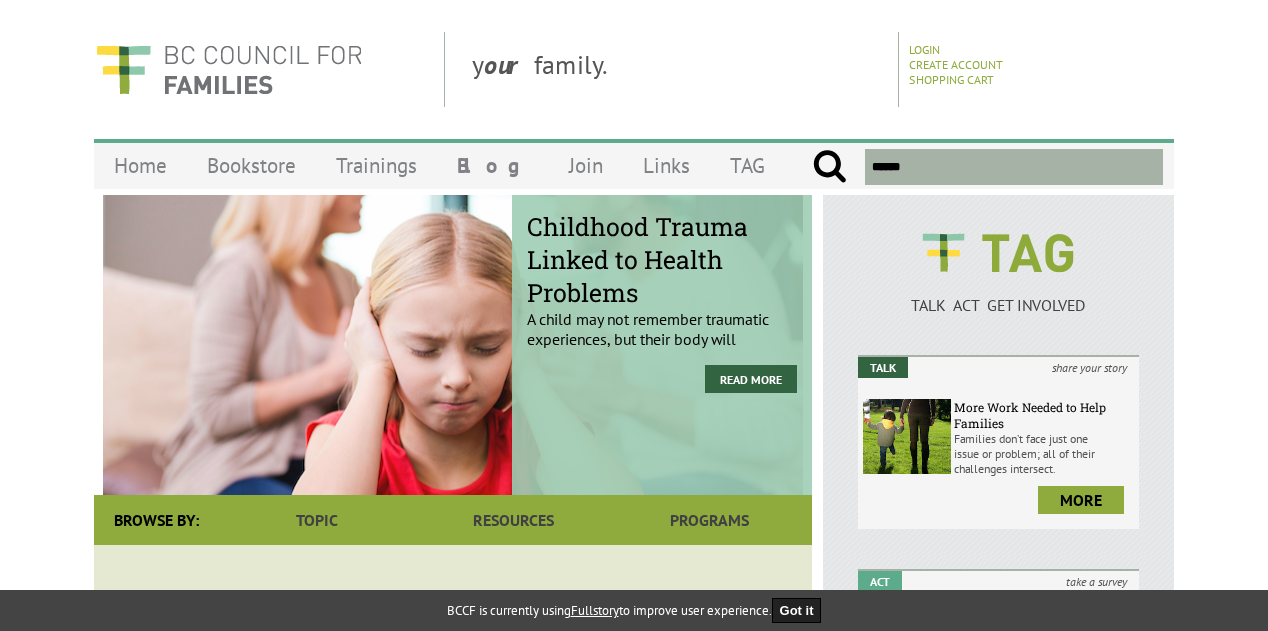 scroll, scrollTop: 0, scrollLeft: 0, axis: both 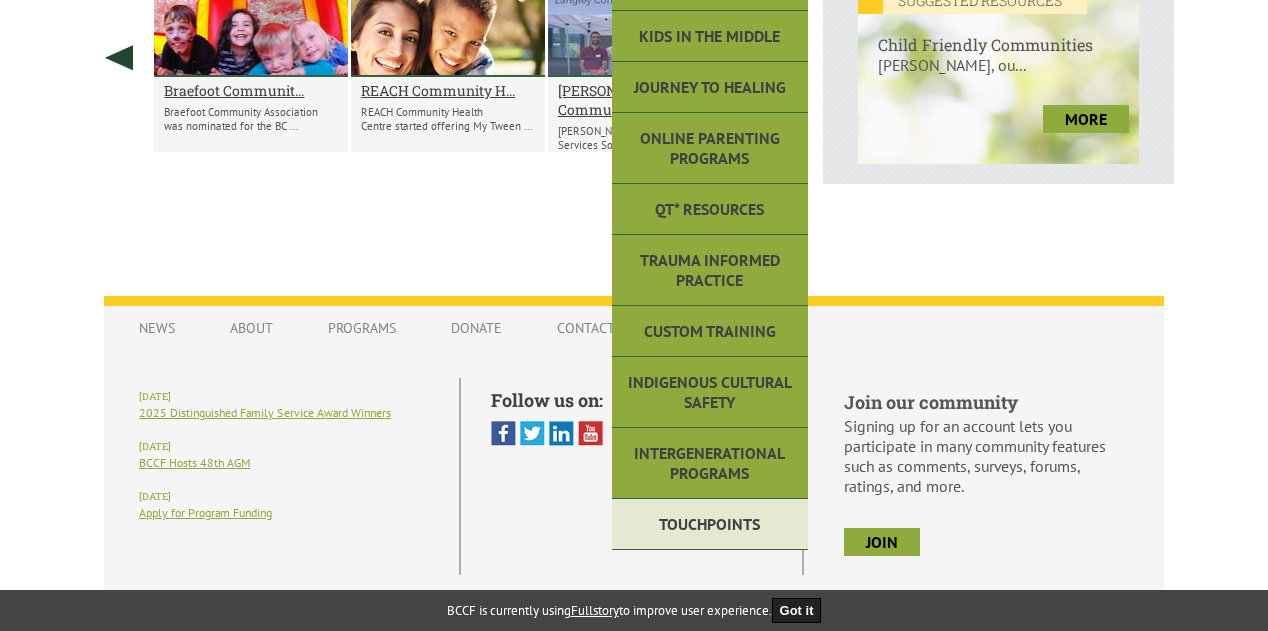 click on "Touchpoints" at bounding box center [710, 524] 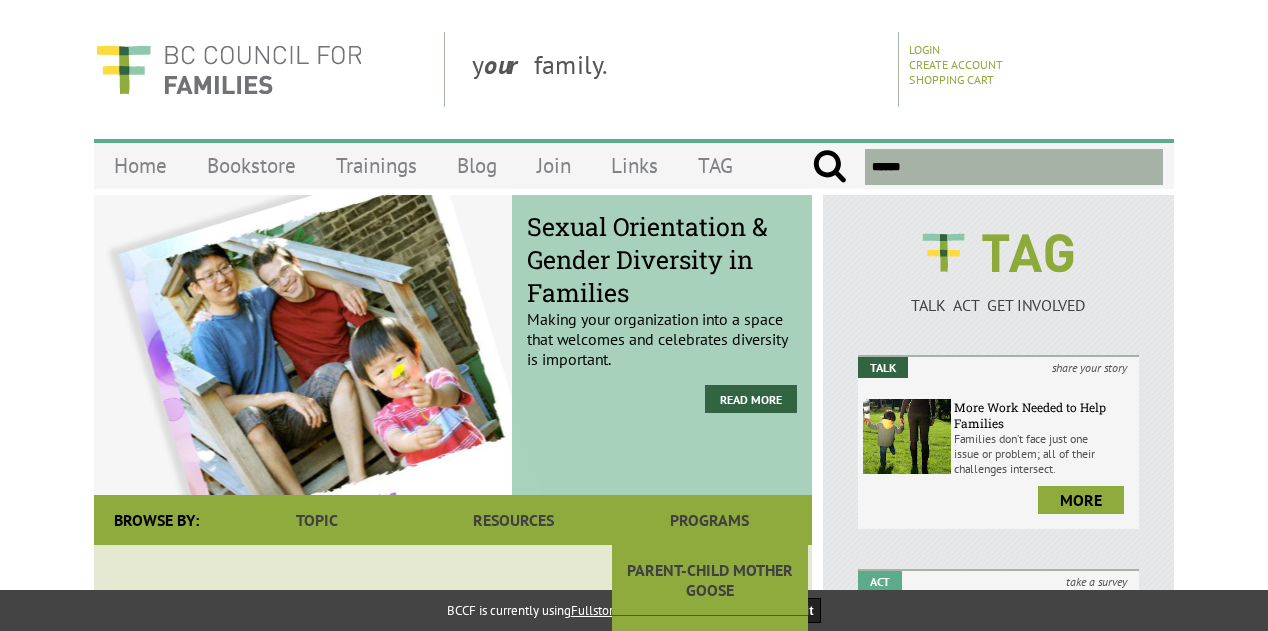 scroll, scrollTop: 0, scrollLeft: 0, axis: both 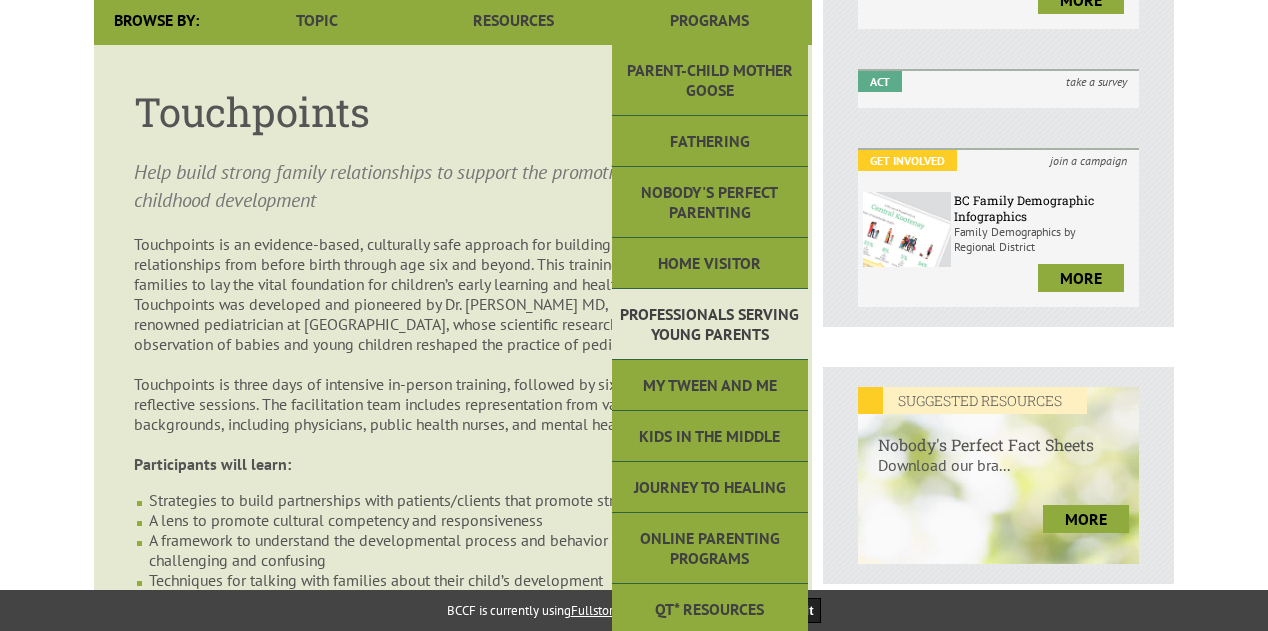 click on "Professionals Serving Young Parents" at bounding box center [710, 324] 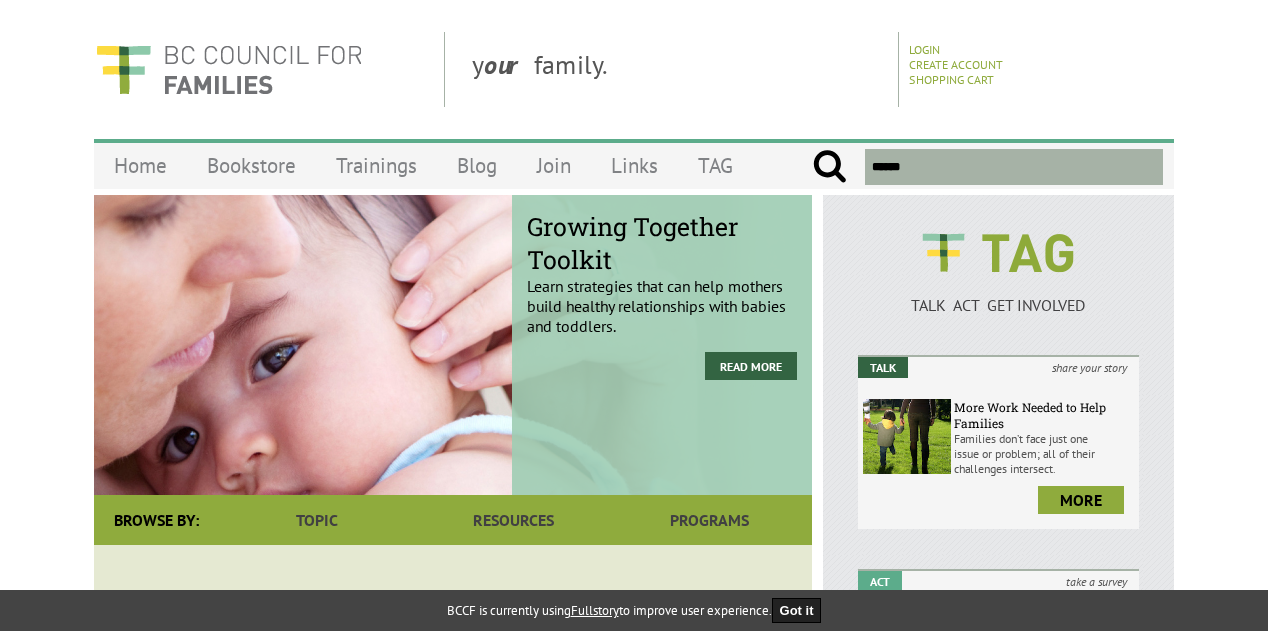 scroll, scrollTop: 0, scrollLeft: 0, axis: both 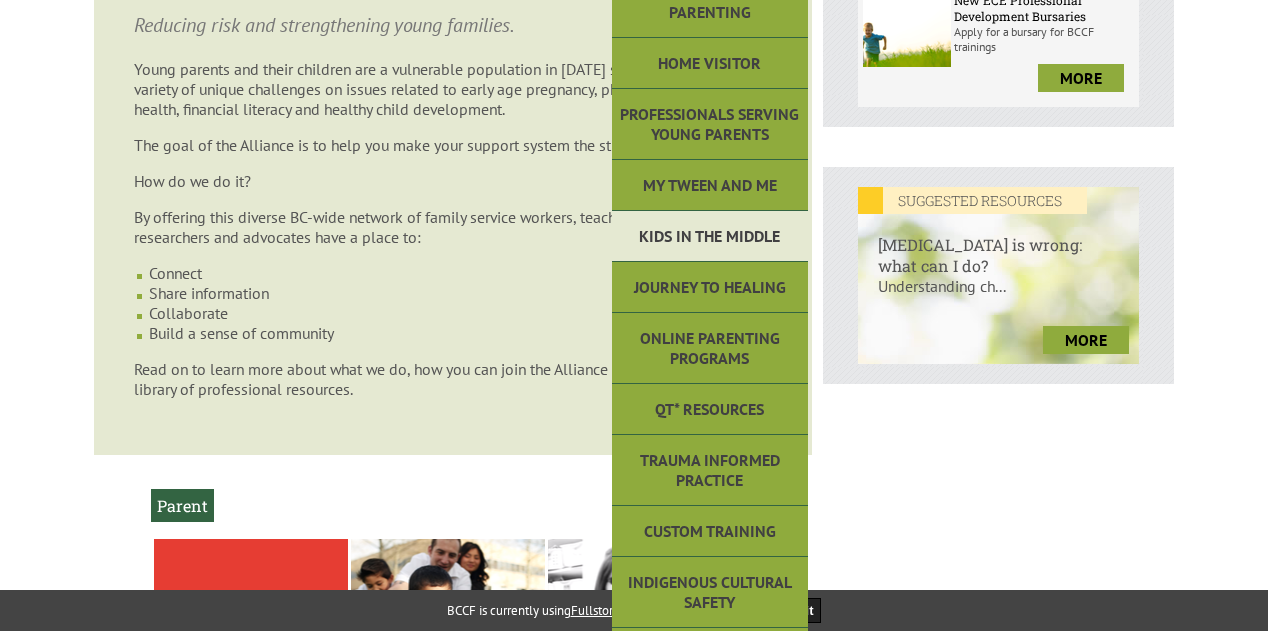 click on "Kids in the Middle" at bounding box center [710, 236] 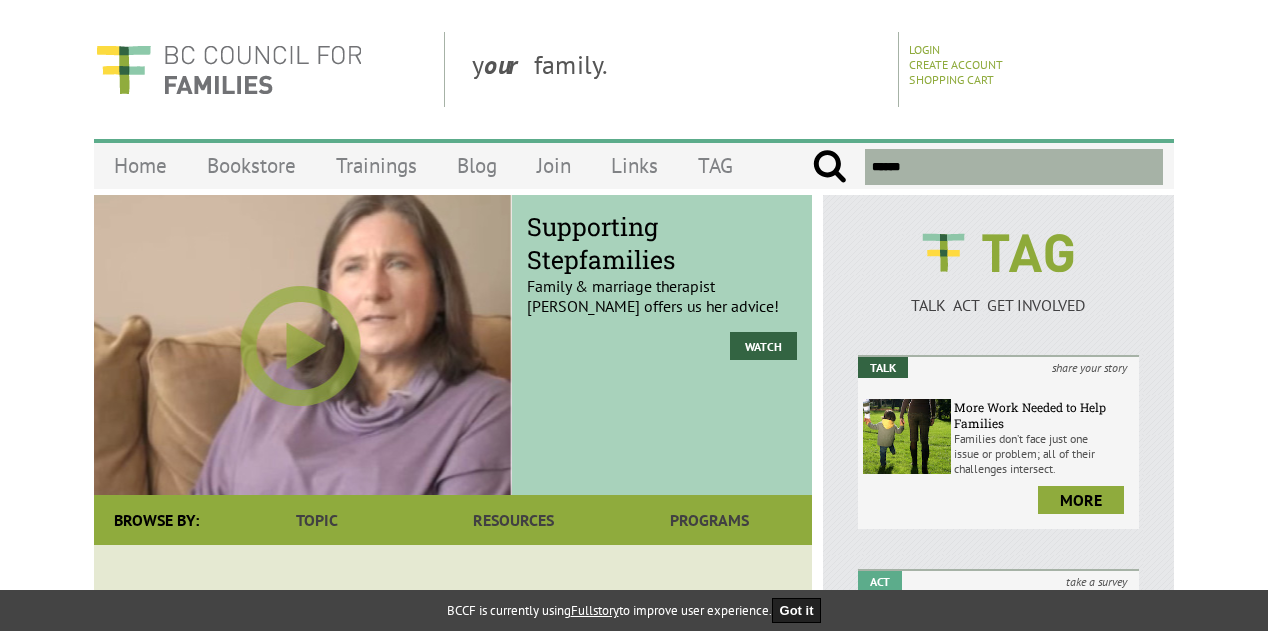scroll, scrollTop: 0, scrollLeft: 0, axis: both 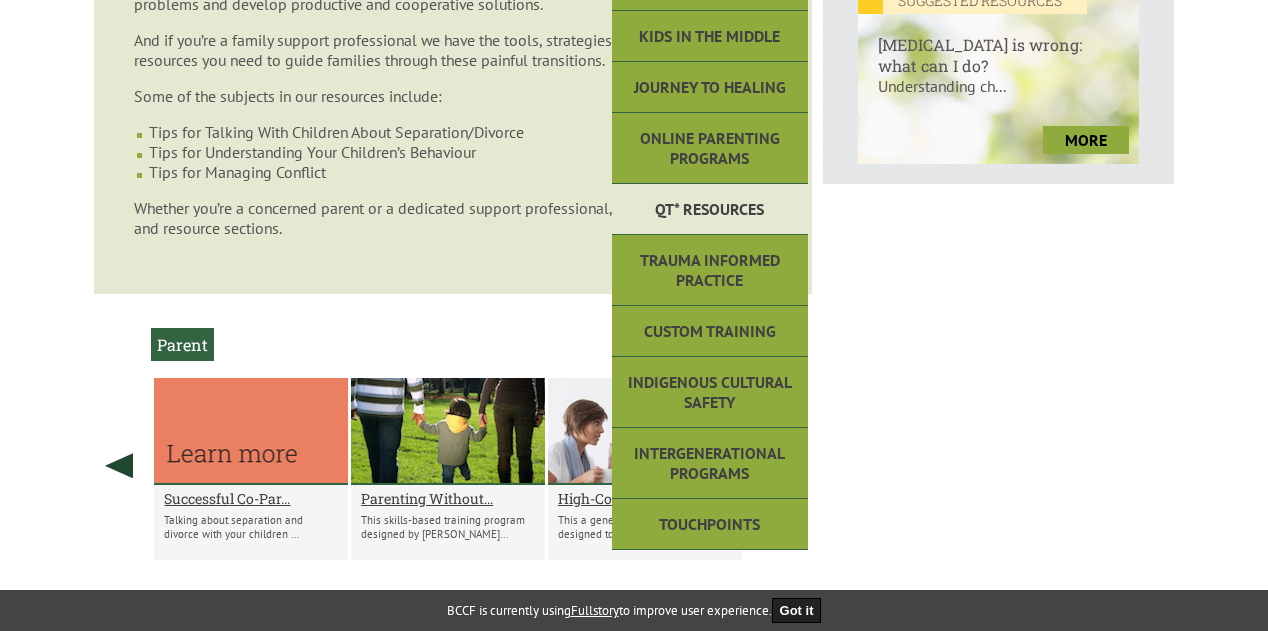 click on "QT* Resources" at bounding box center (710, 209) 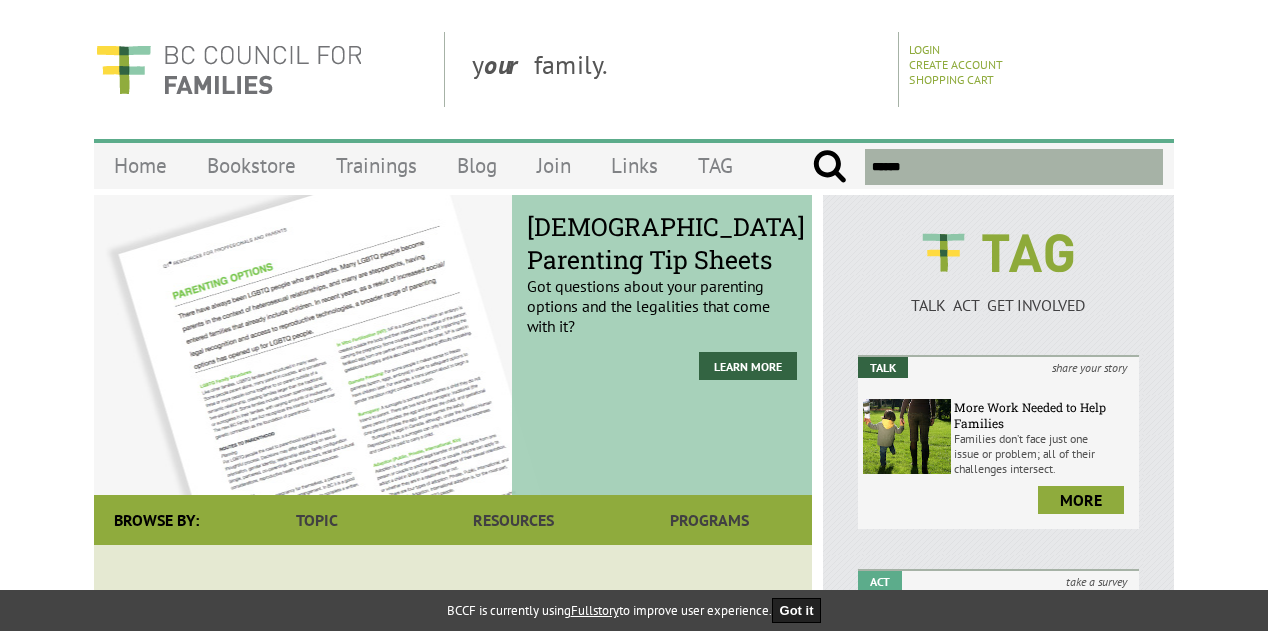 scroll, scrollTop: 0, scrollLeft: 0, axis: both 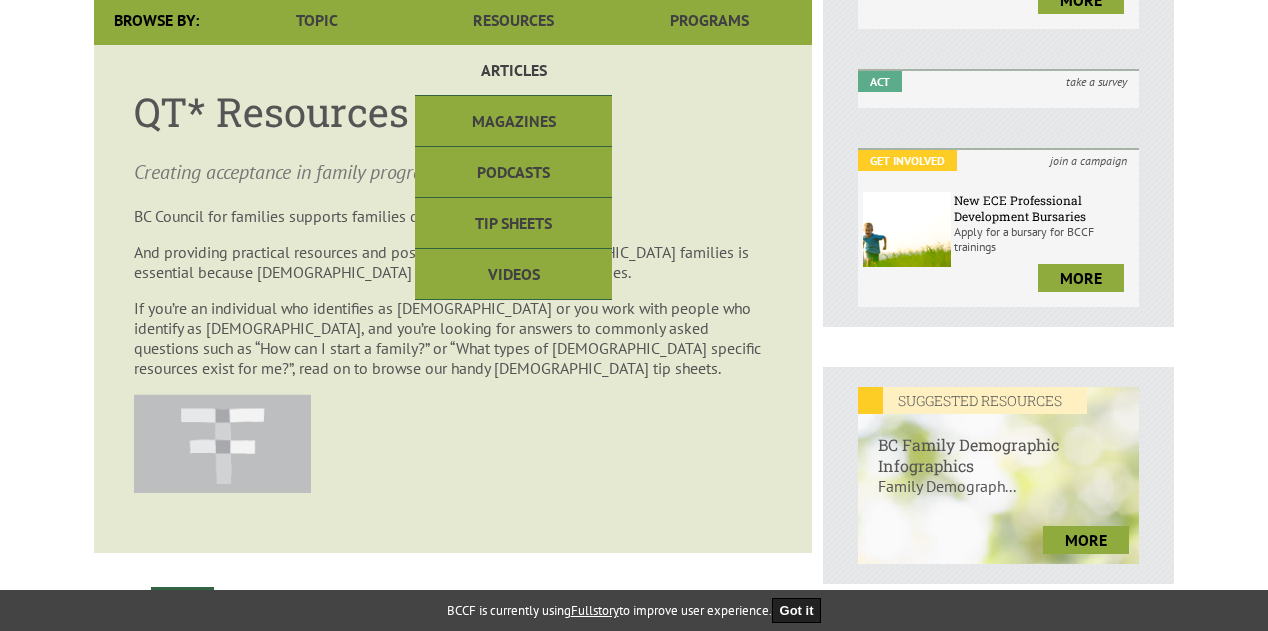click on "Articles" at bounding box center (513, 70) 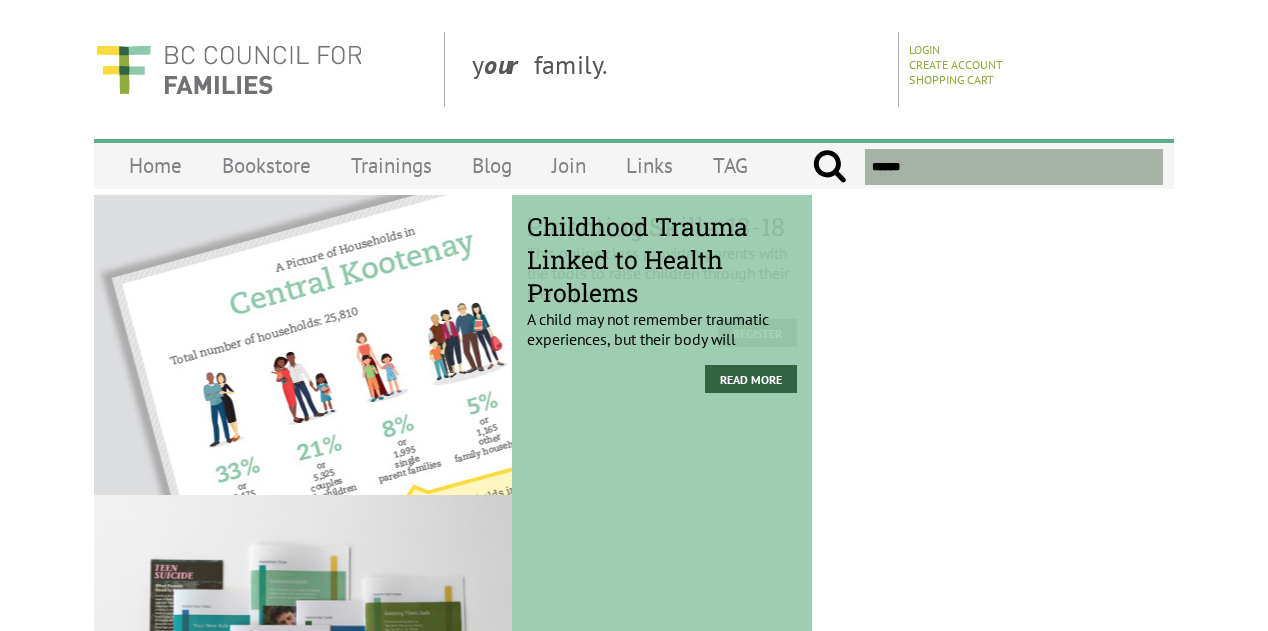 scroll, scrollTop: 2, scrollLeft: 0, axis: vertical 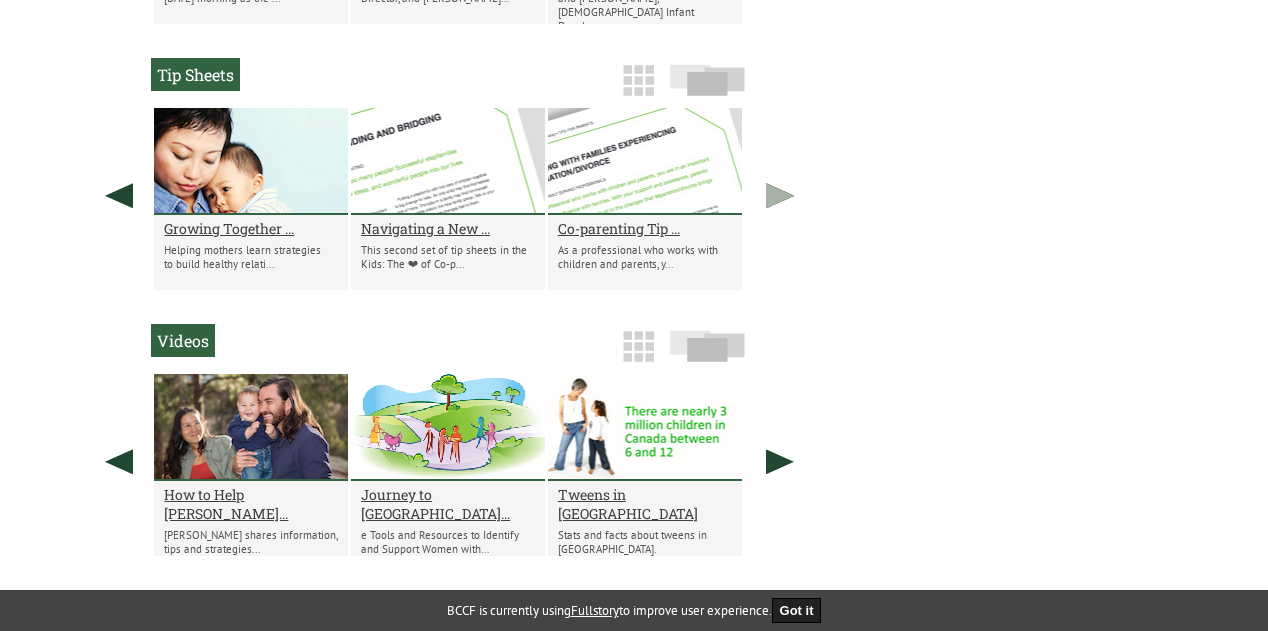 click at bounding box center [780, 195] 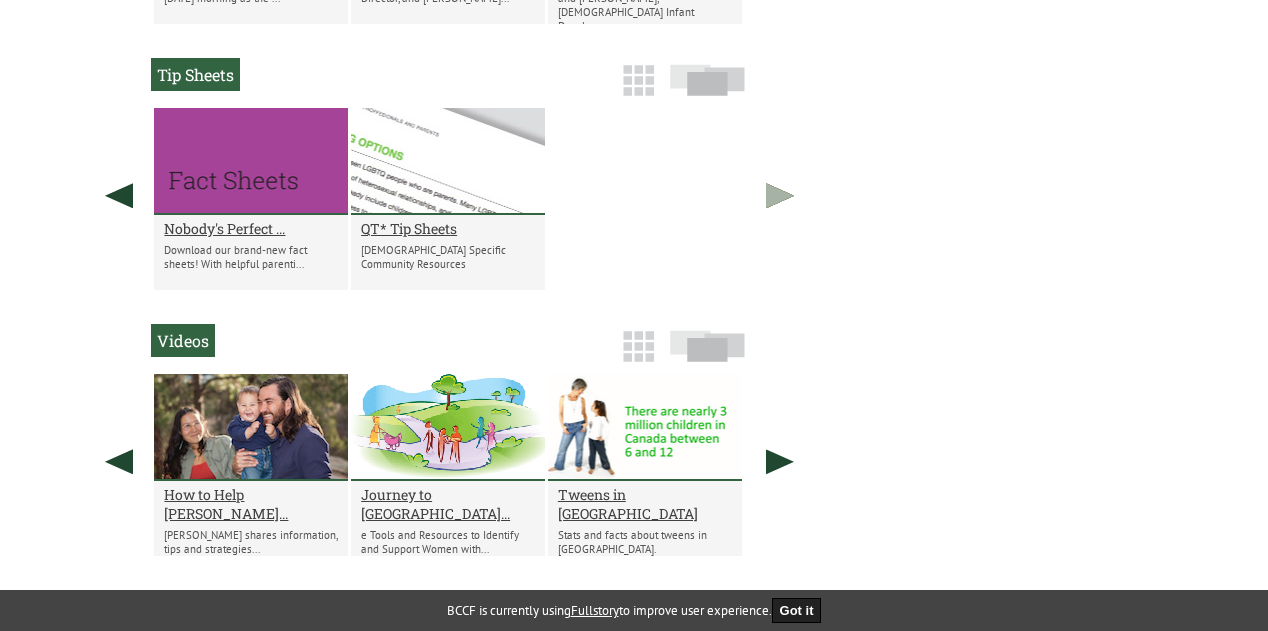 click at bounding box center [780, 195] 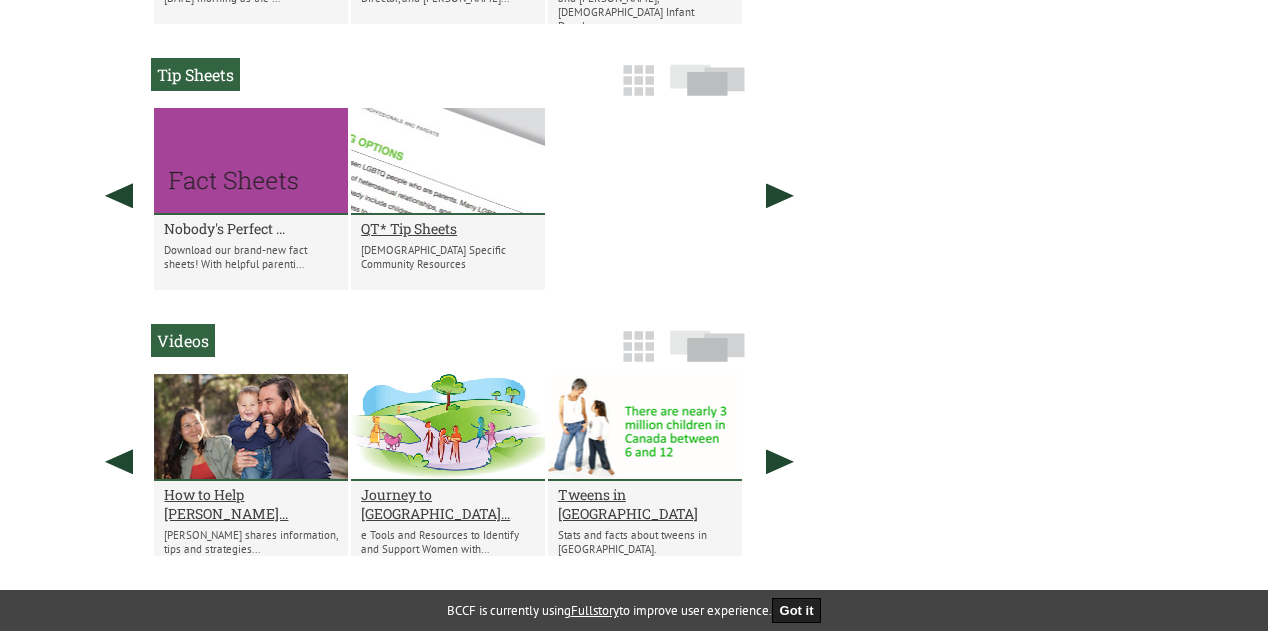 click on "Nobody's Perfect ..." at bounding box center [251, 228] 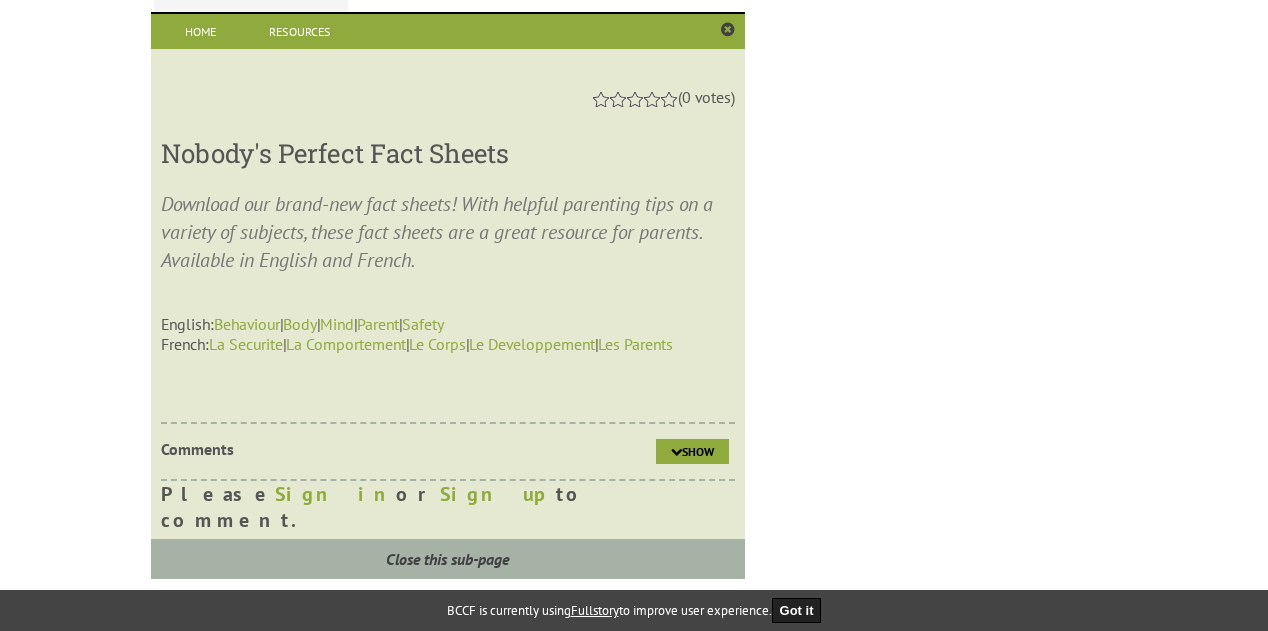 scroll, scrollTop: 3206, scrollLeft: 0, axis: vertical 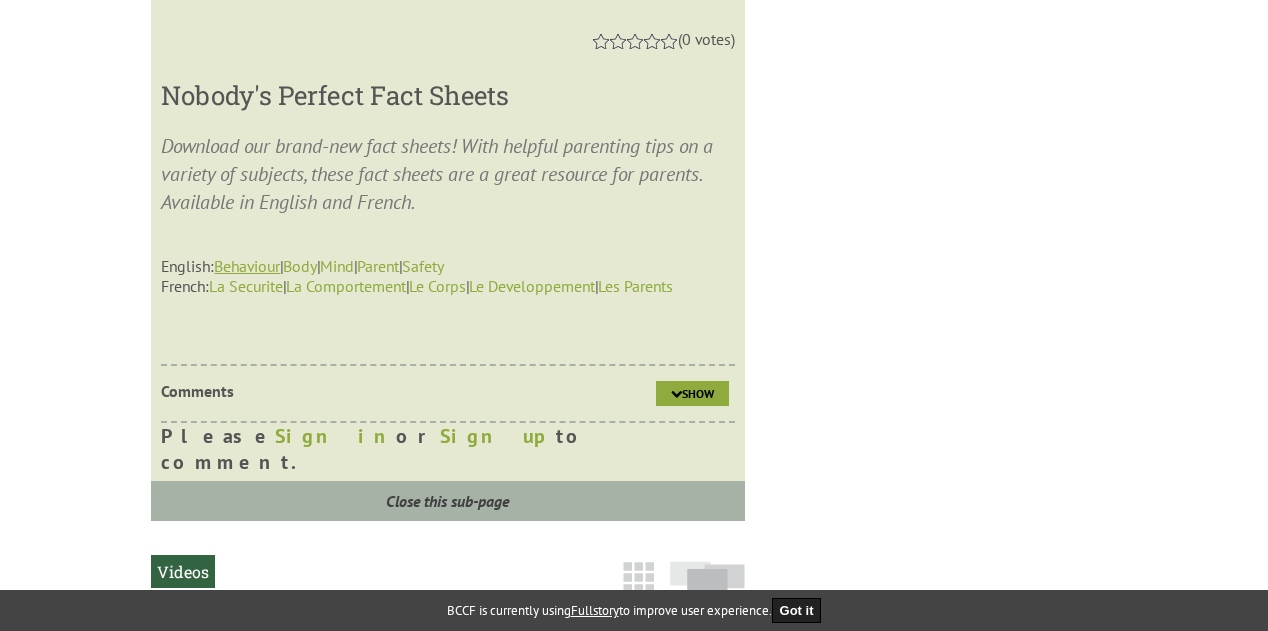 click on "Behaviour" at bounding box center [247, 266] 